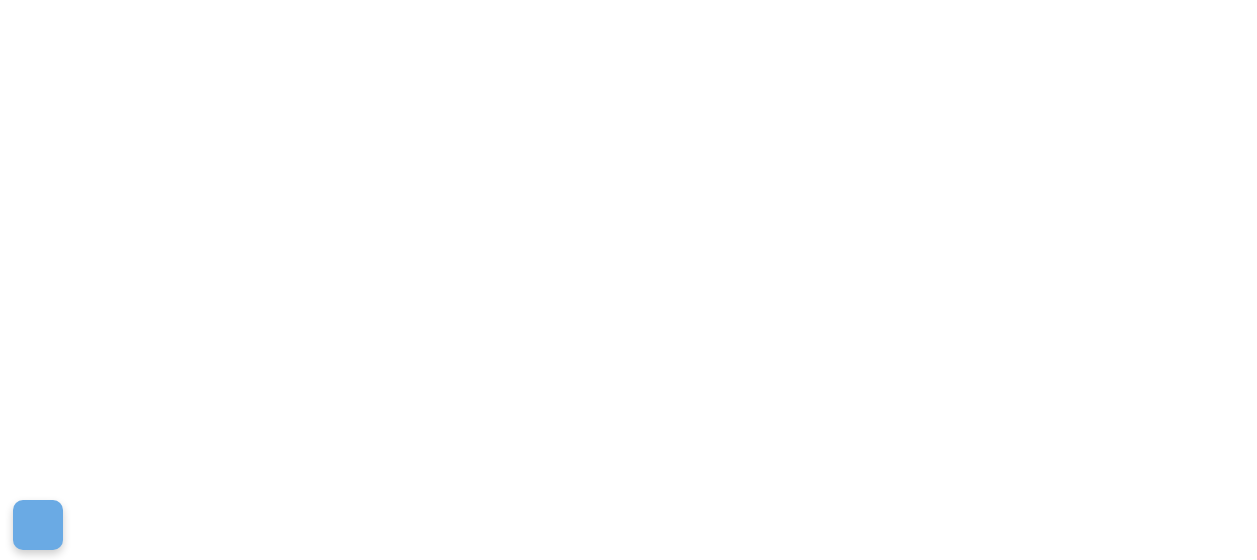 scroll, scrollTop: 0, scrollLeft: 0, axis: both 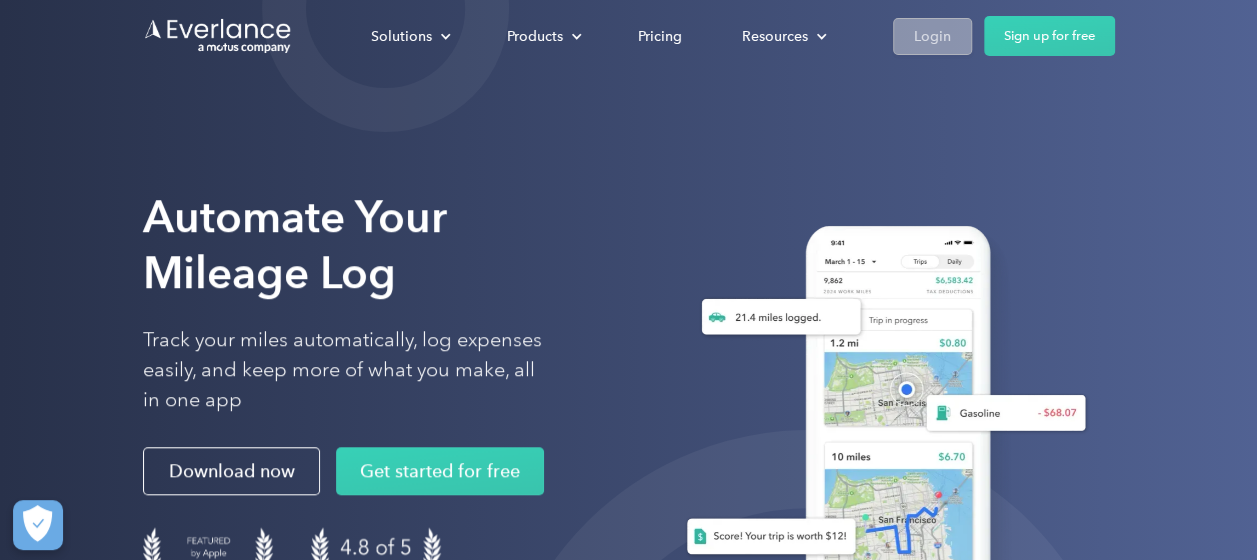click on "Login" at bounding box center (932, 36) 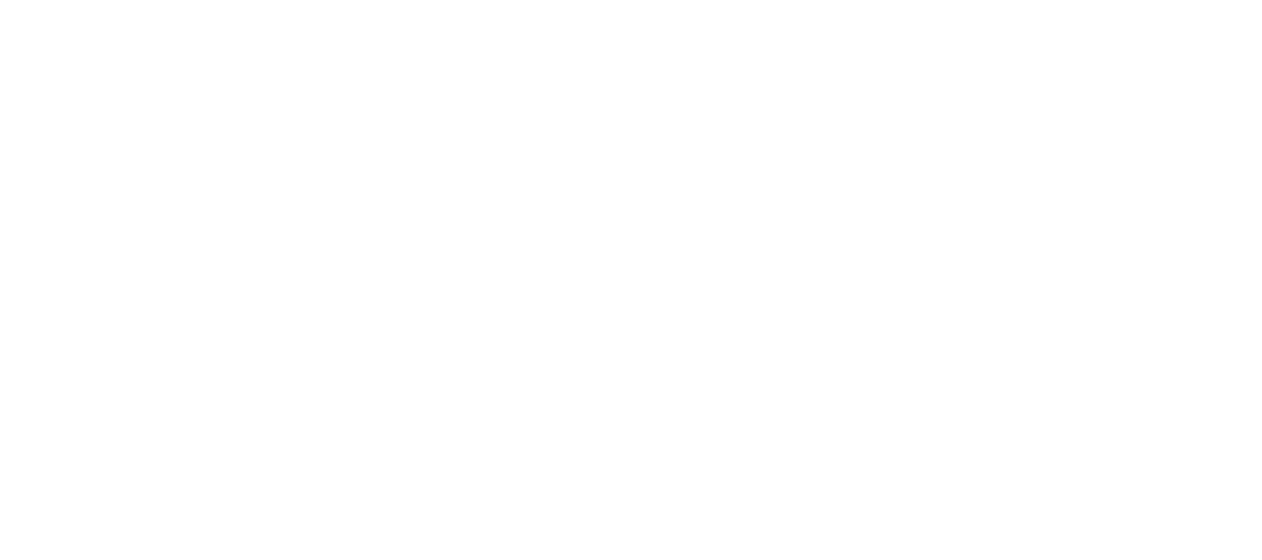 scroll, scrollTop: 0, scrollLeft: 0, axis: both 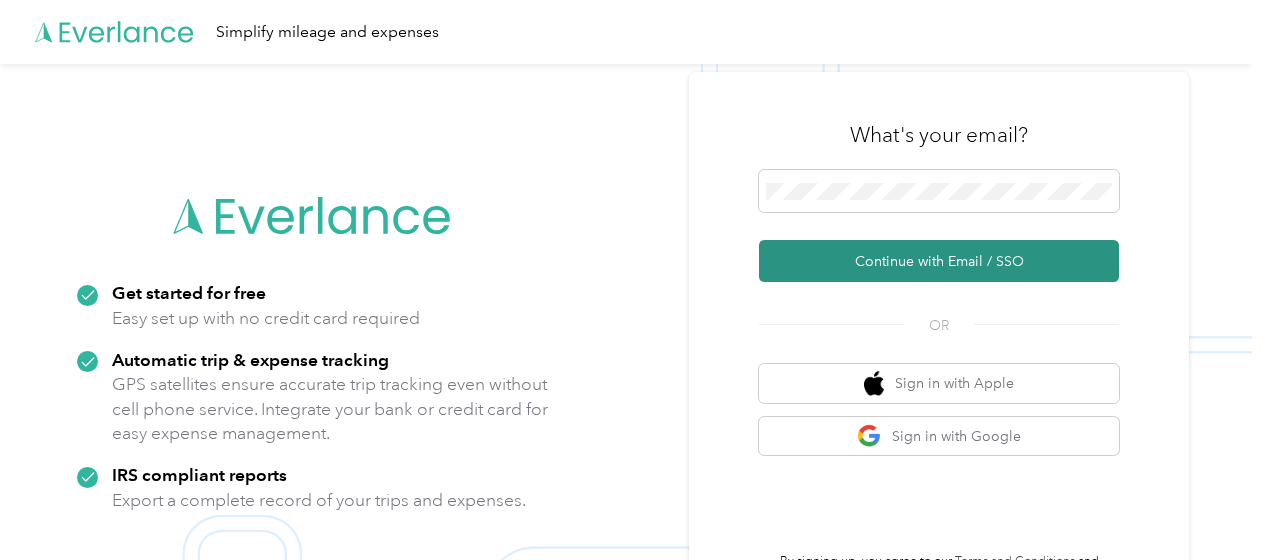 click on "Continue with Email / SSO" at bounding box center [939, 261] 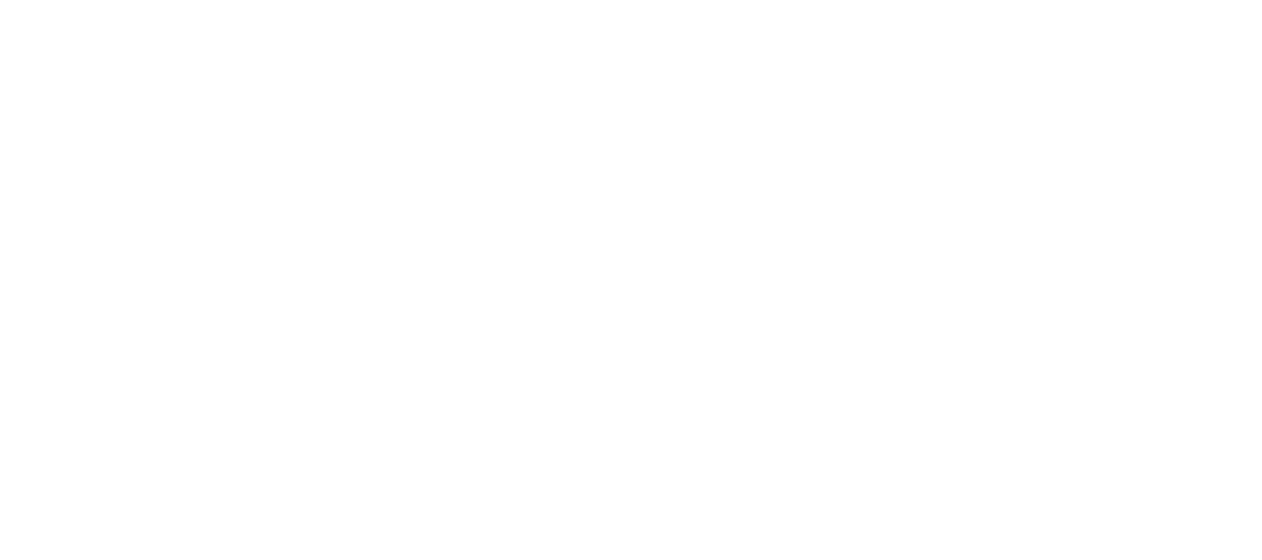 scroll, scrollTop: 0, scrollLeft: 0, axis: both 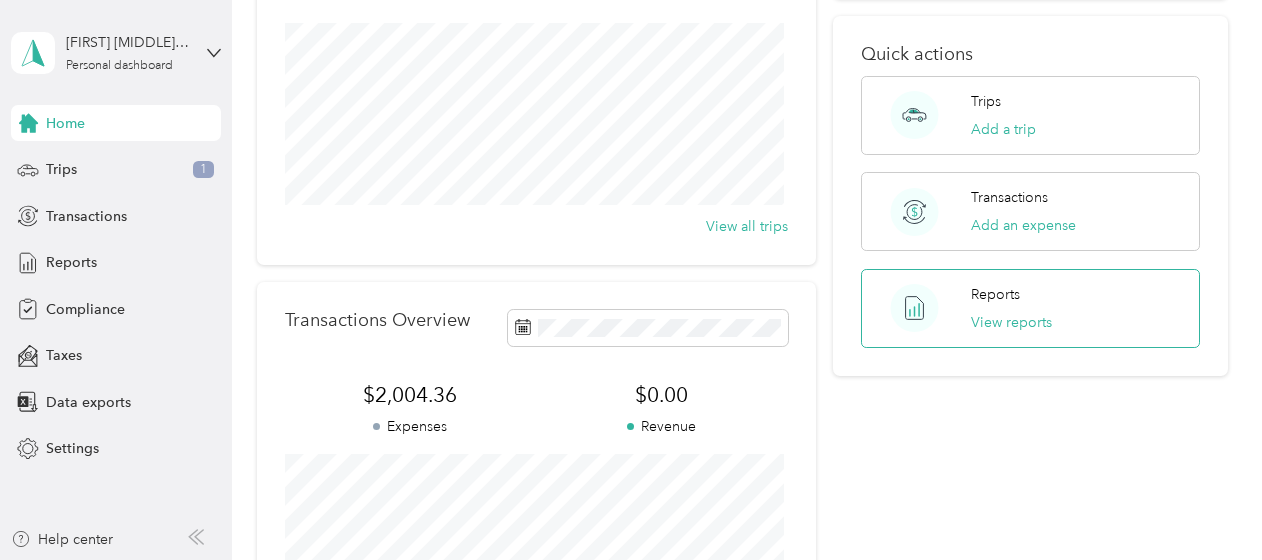 click on "Reports" at bounding box center (995, 294) 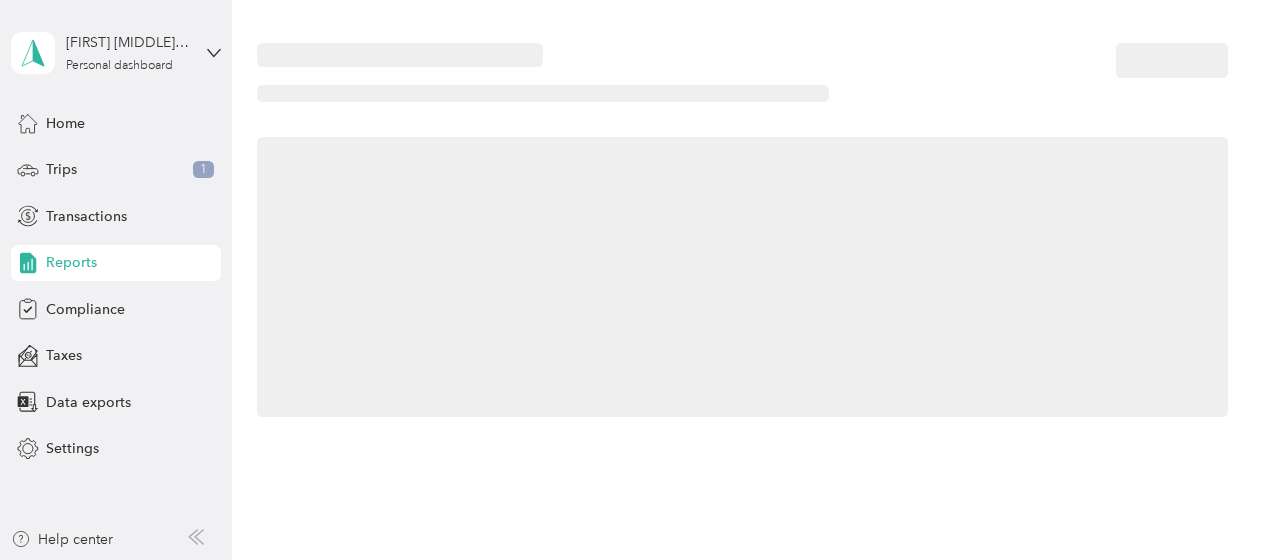 scroll, scrollTop: 236, scrollLeft: 0, axis: vertical 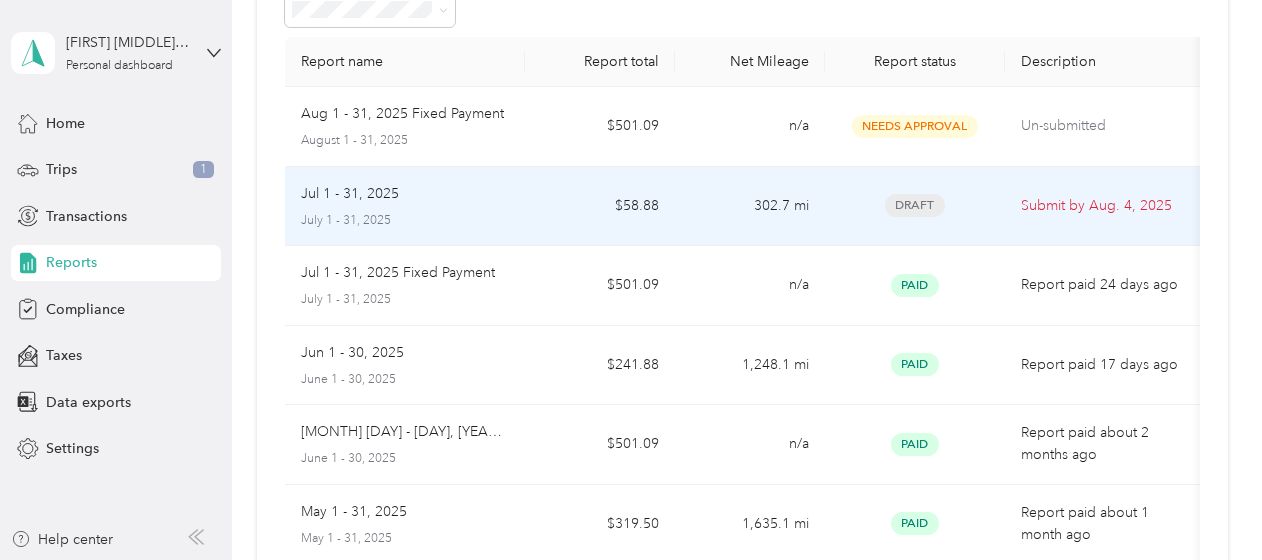 click on "Submit by [MONTH] [DAY], [YEAR]" at bounding box center [1105, 206] 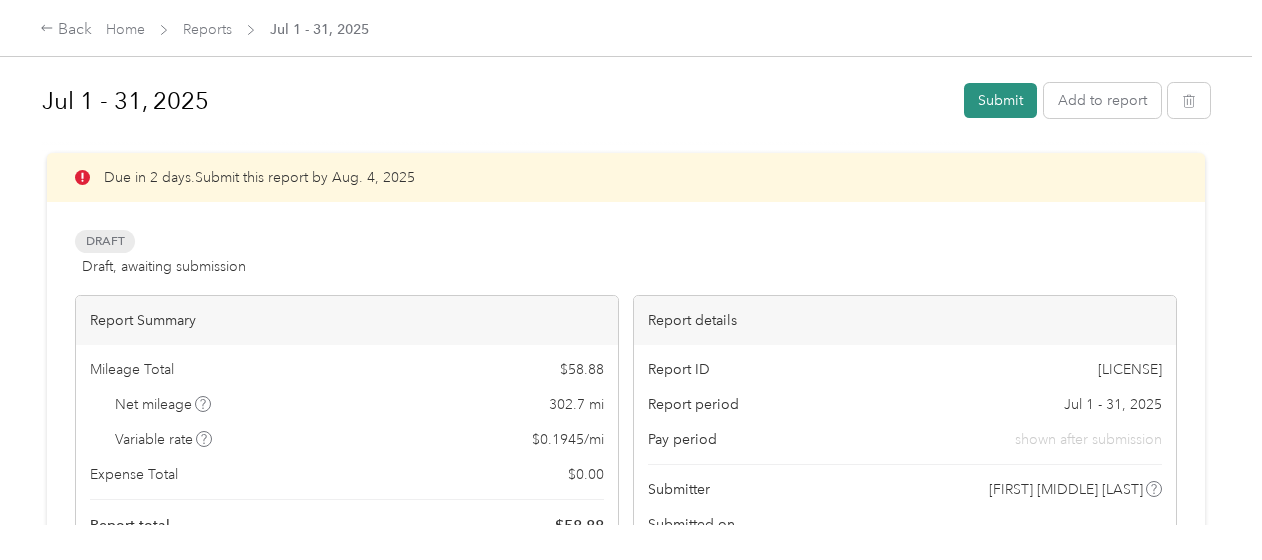 click on "Submit" at bounding box center (1000, 100) 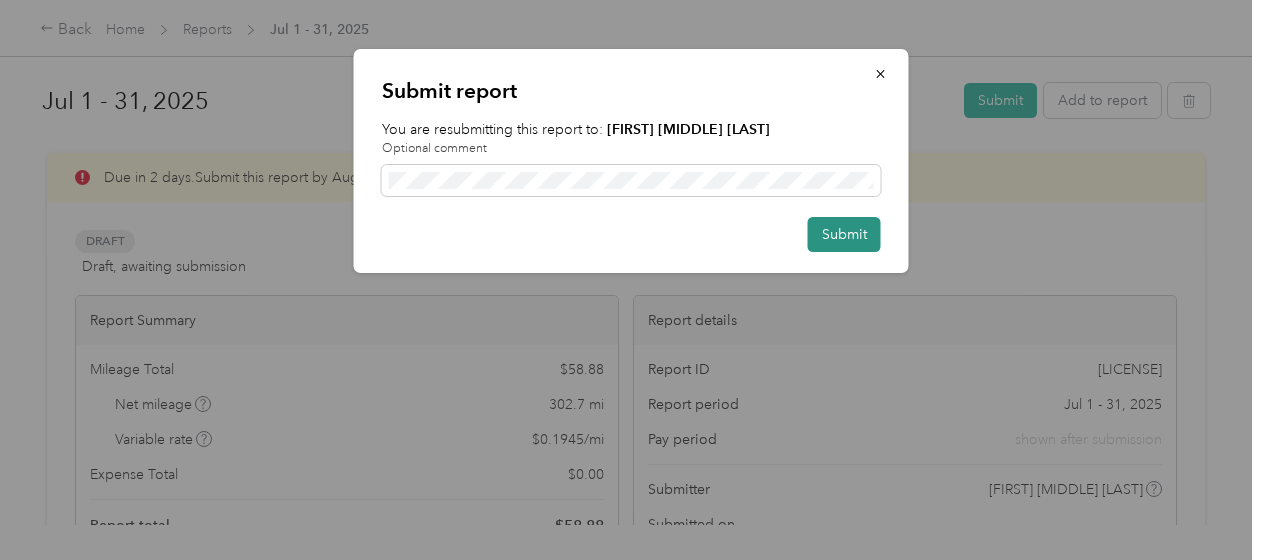 click on "Submit" at bounding box center [844, 234] 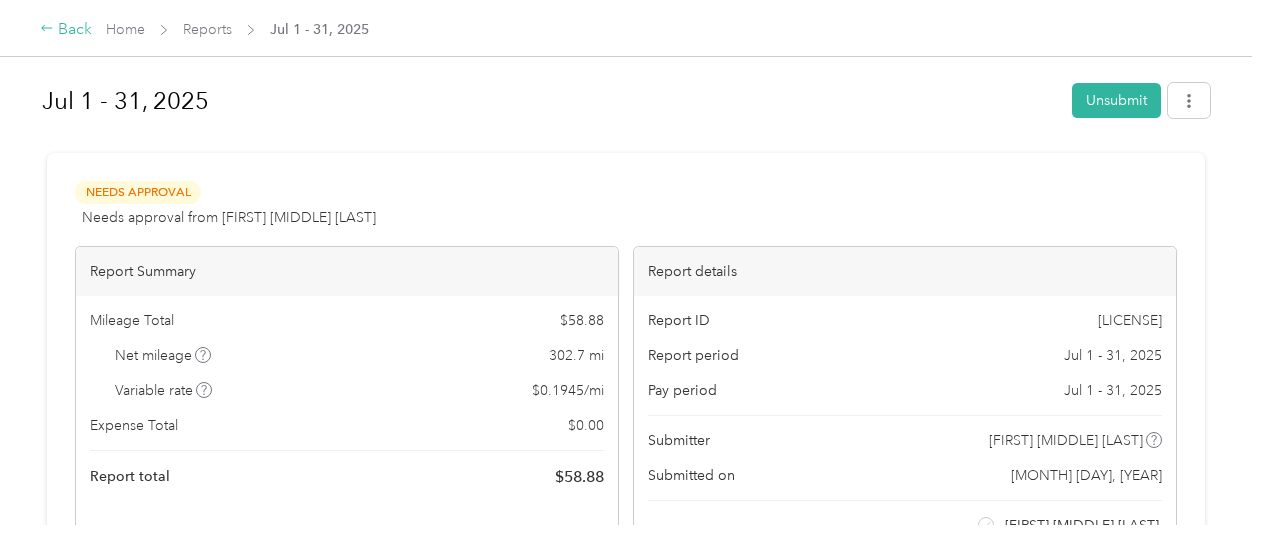 click on "Back" at bounding box center (66, 30) 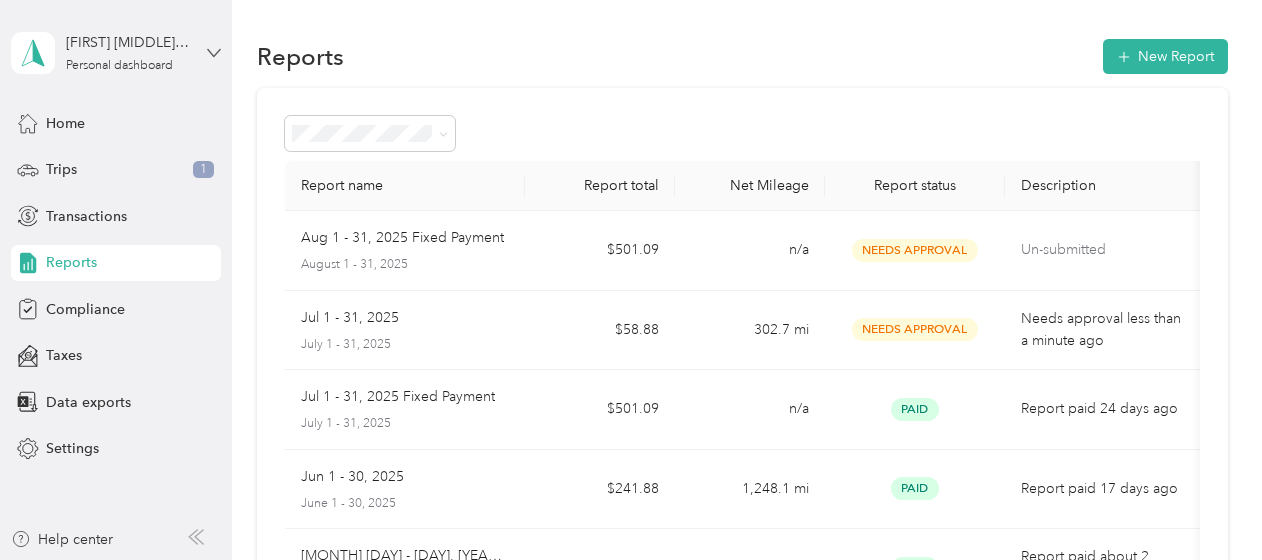 click 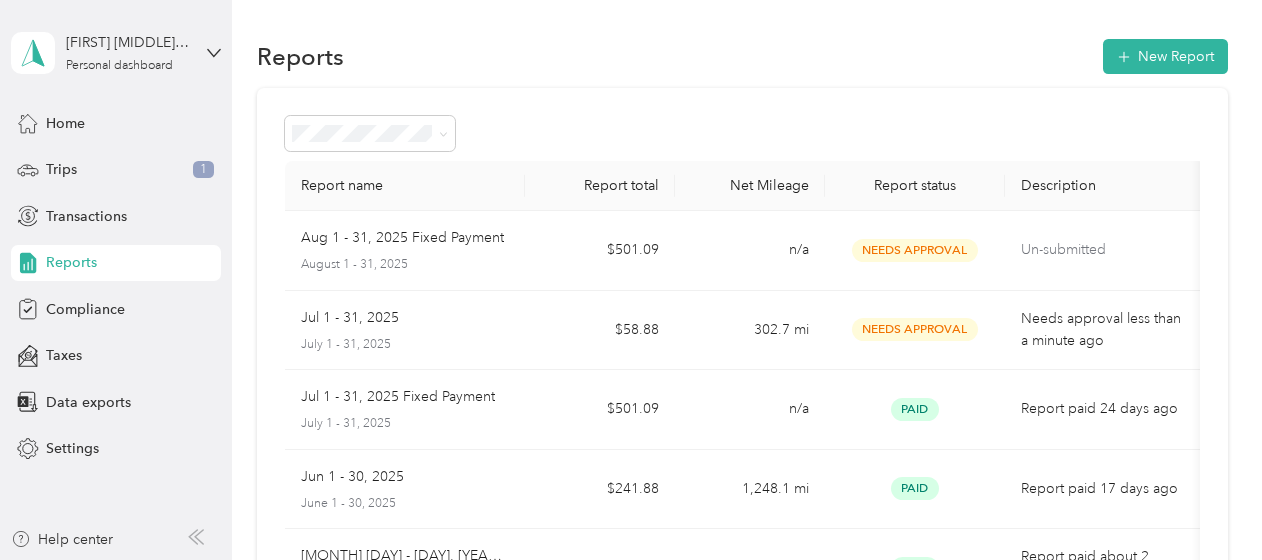 click on "You’re signed in as [EMAIL] Log out" at bounding box center [163, 127] 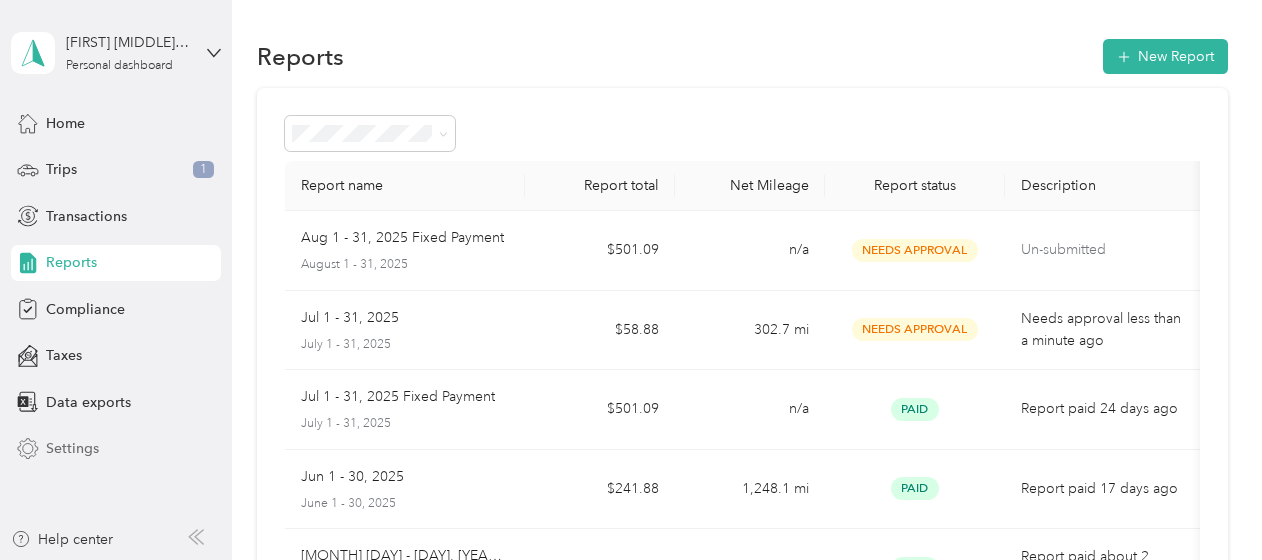 click on "Settings" at bounding box center [72, 448] 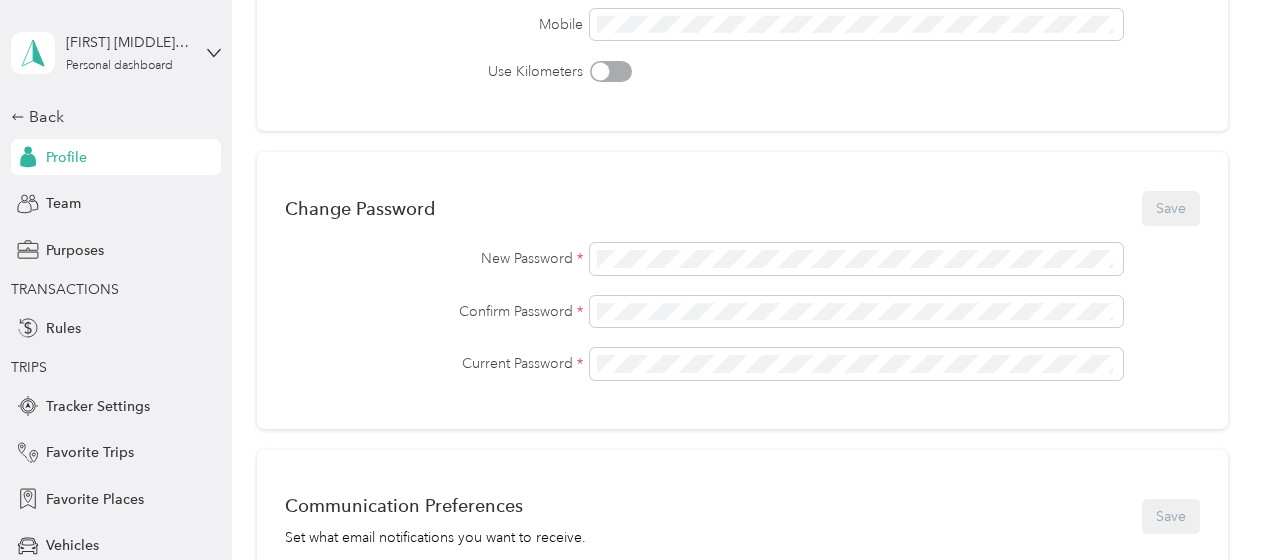 scroll, scrollTop: 0, scrollLeft: 0, axis: both 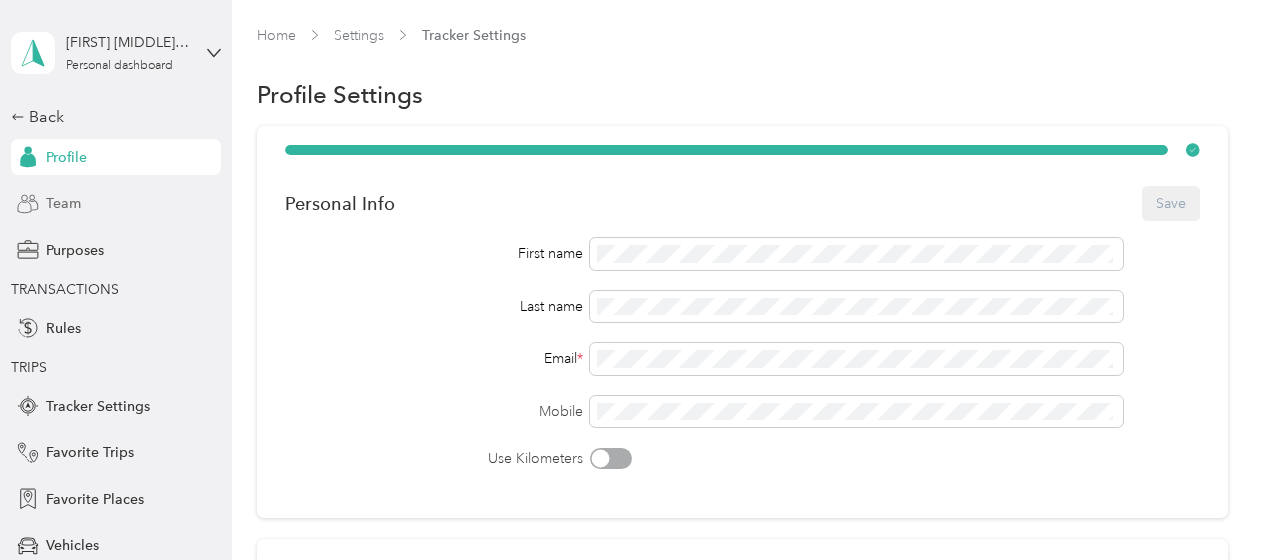 click on "Team" at bounding box center [63, 203] 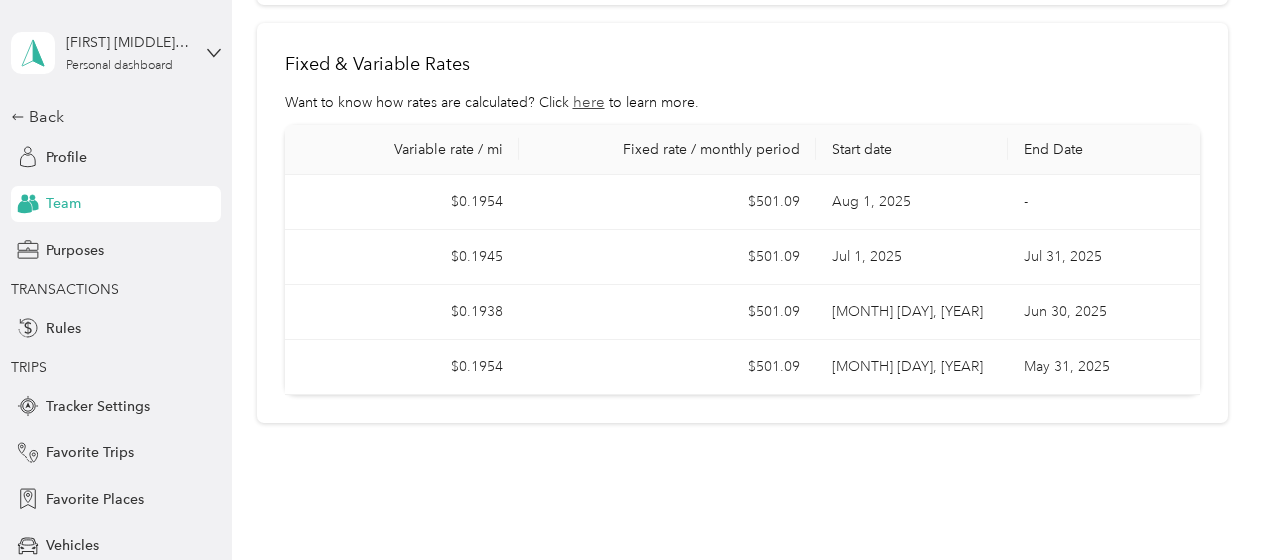 scroll, scrollTop: 0, scrollLeft: 0, axis: both 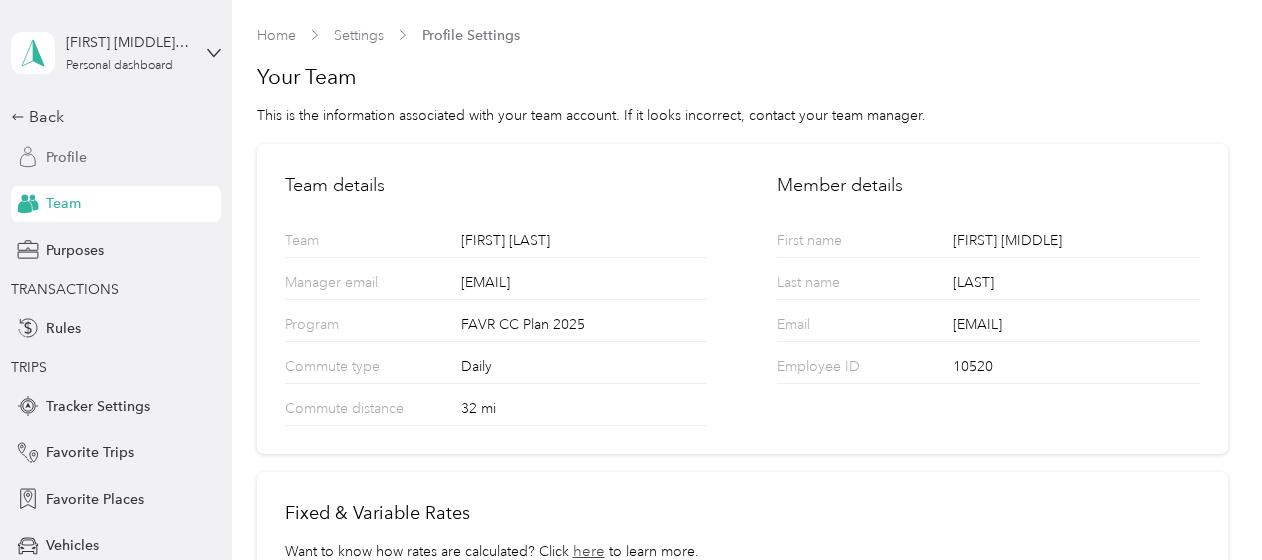 click on "Profile" at bounding box center [66, 157] 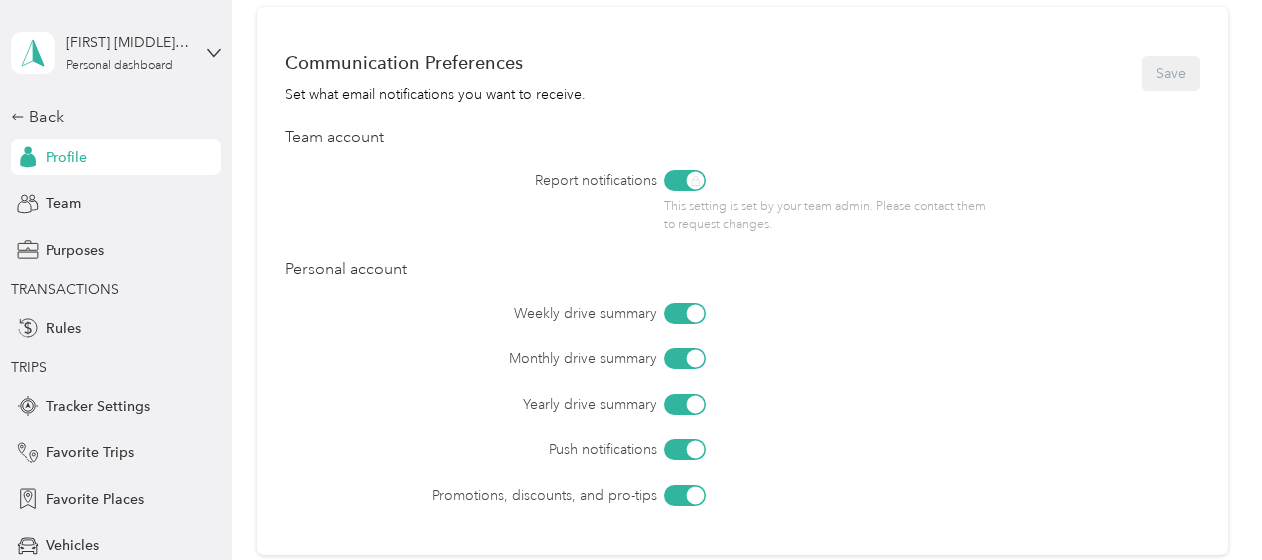scroll, scrollTop: 1052, scrollLeft: 0, axis: vertical 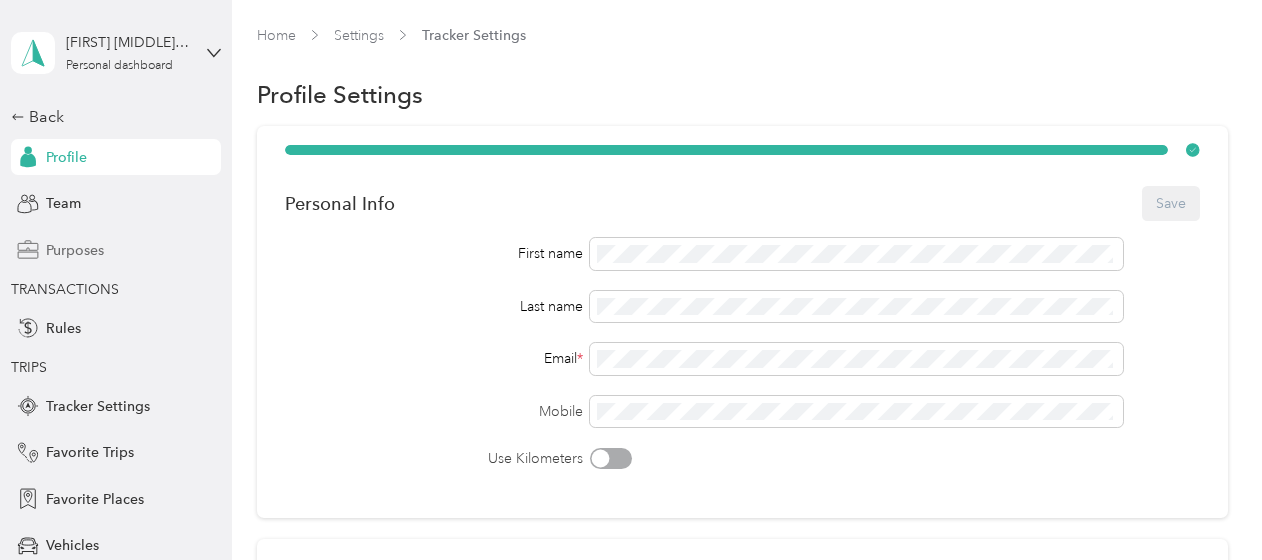 click on "Purposes" at bounding box center [75, 250] 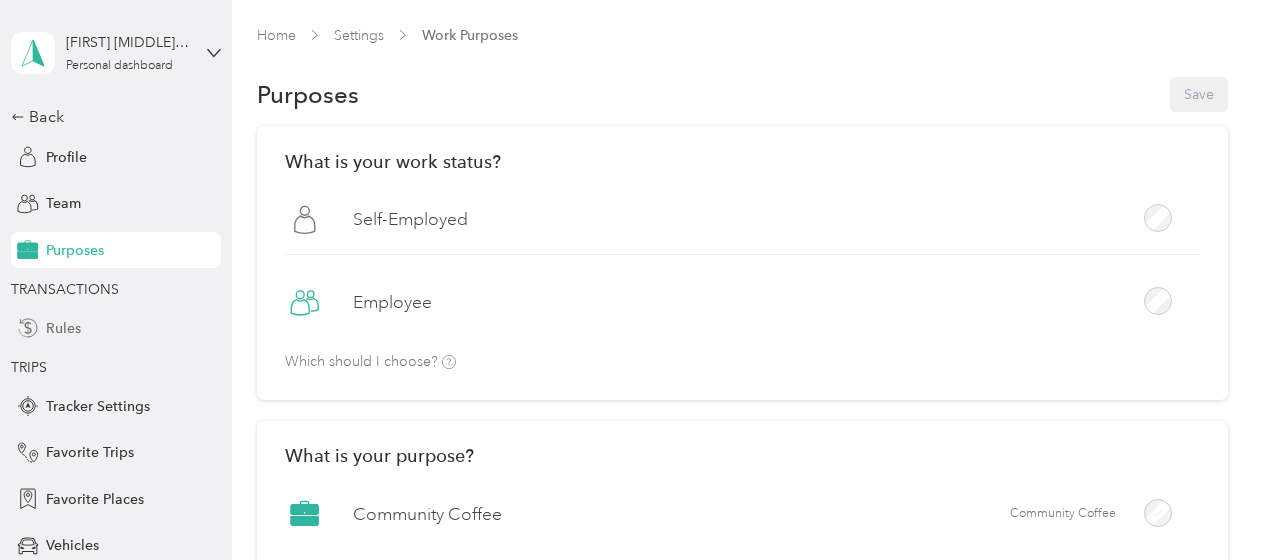 click on "Rules" at bounding box center [63, 328] 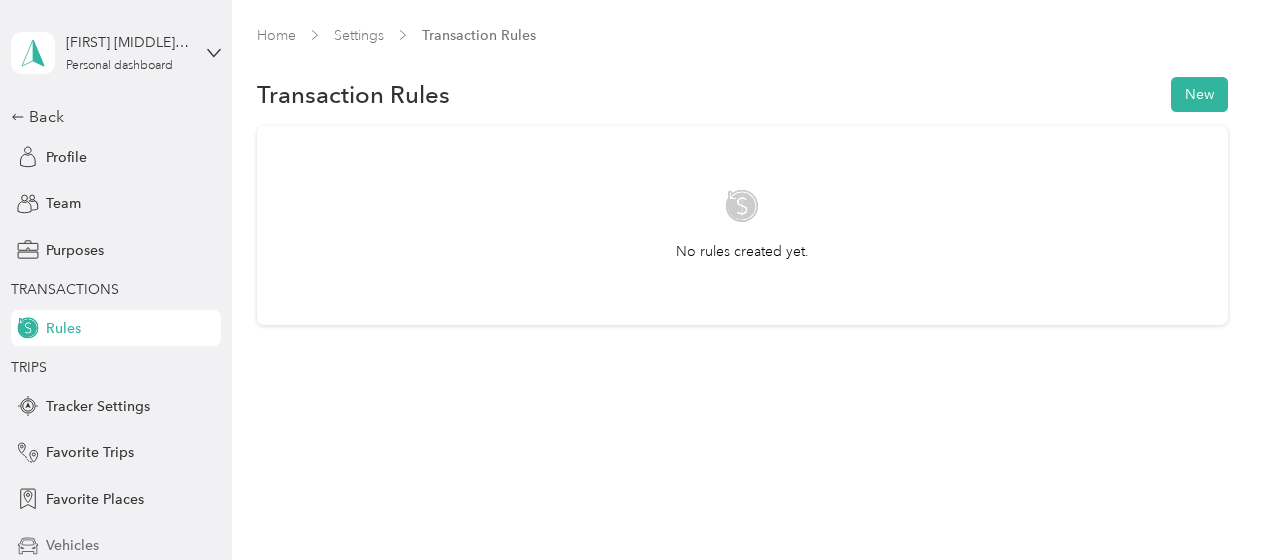 click on "Vehicles" at bounding box center (72, 545) 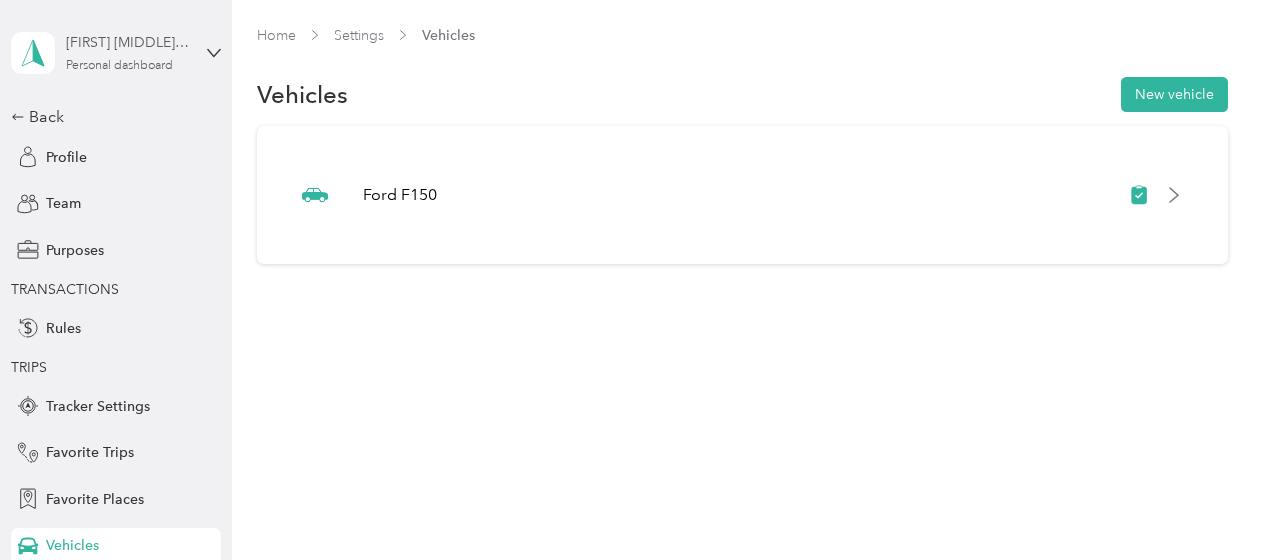 click on "[FIRST] [MIDDLE] [LAST]" at bounding box center (128, 42) 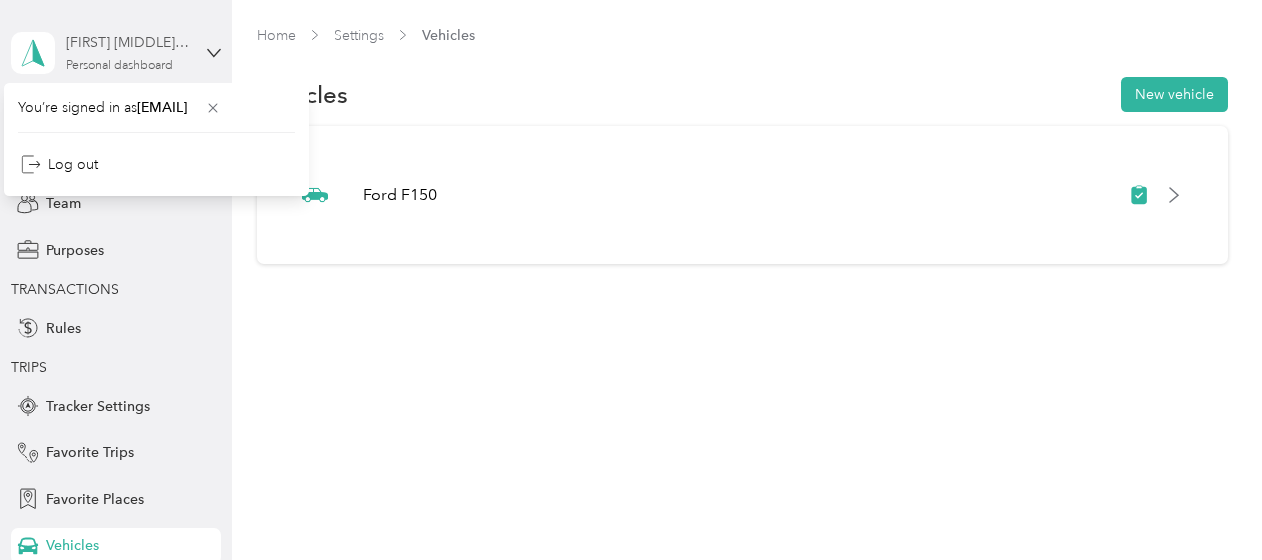 click on "[FIRST] [MIDDLE] [LAST]" at bounding box center (128, 42) 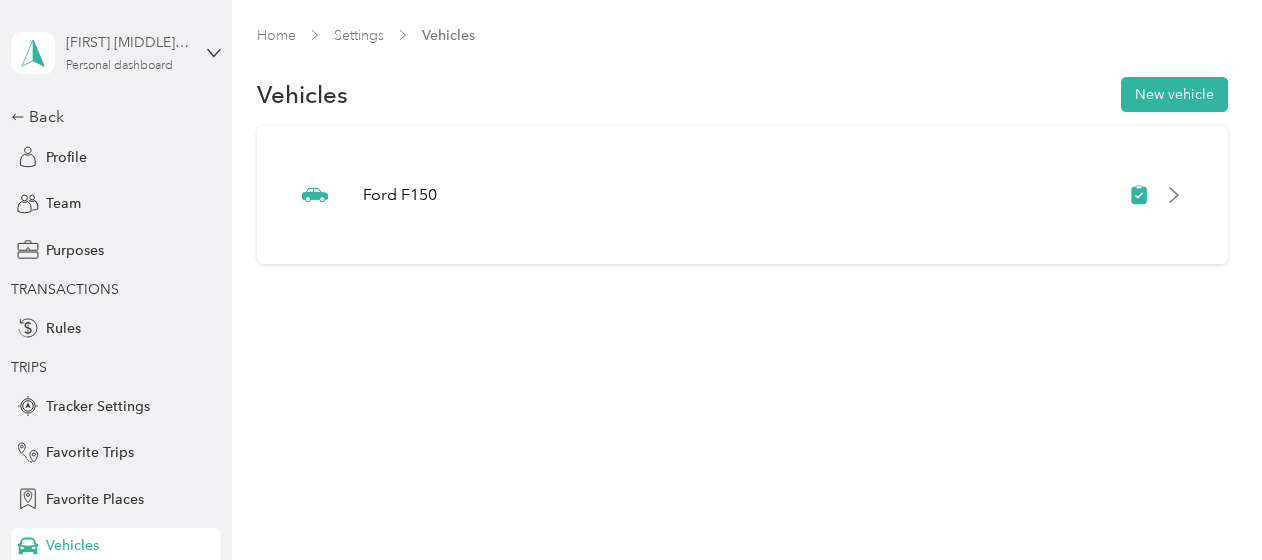 click on "[FIRST] [MIDDLE] [LAST]" at bounding box center [128, 42] 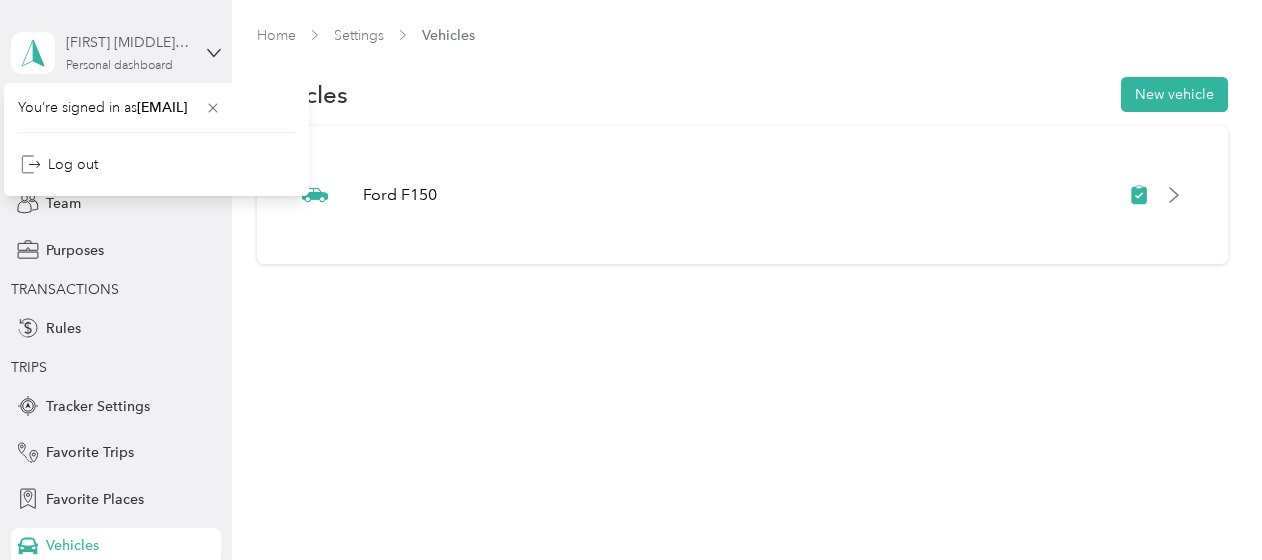 click on "[FIRST] [MIDDLE] [LAST]" at bounding box center [128, 42] 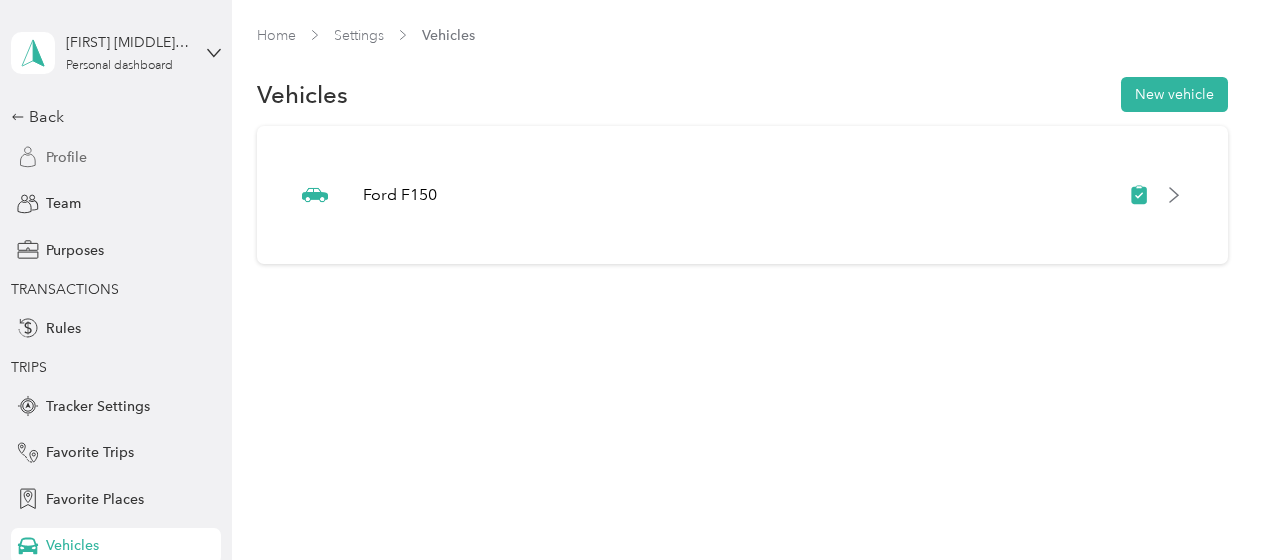 click on "Profile" at bounding box center (66, 157) 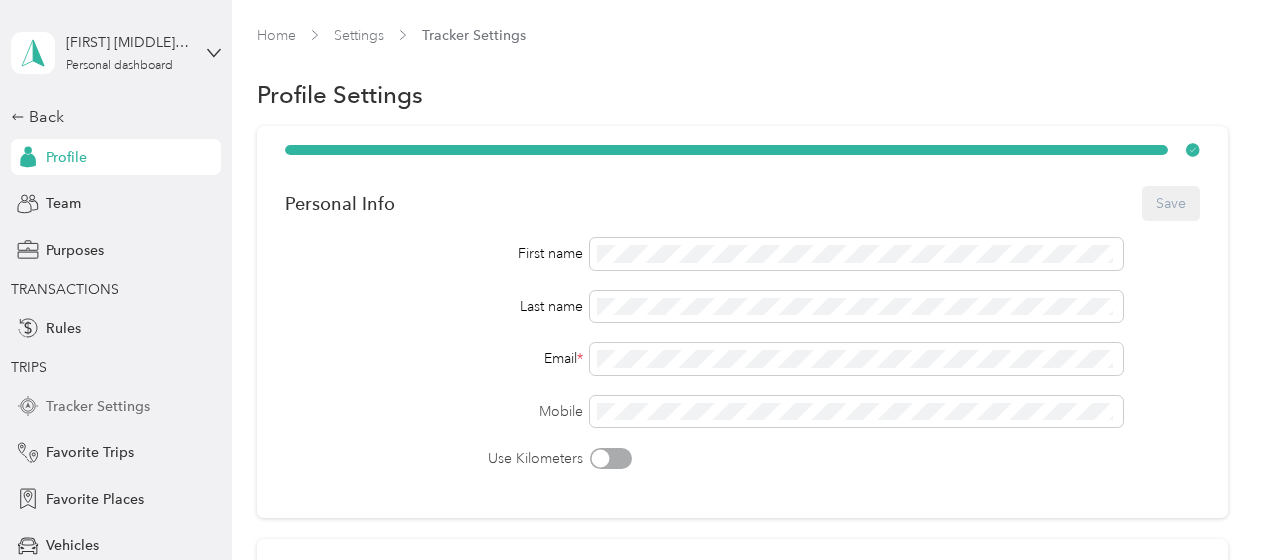 click on "Tracker Settings" at bounding box center [98, 406] 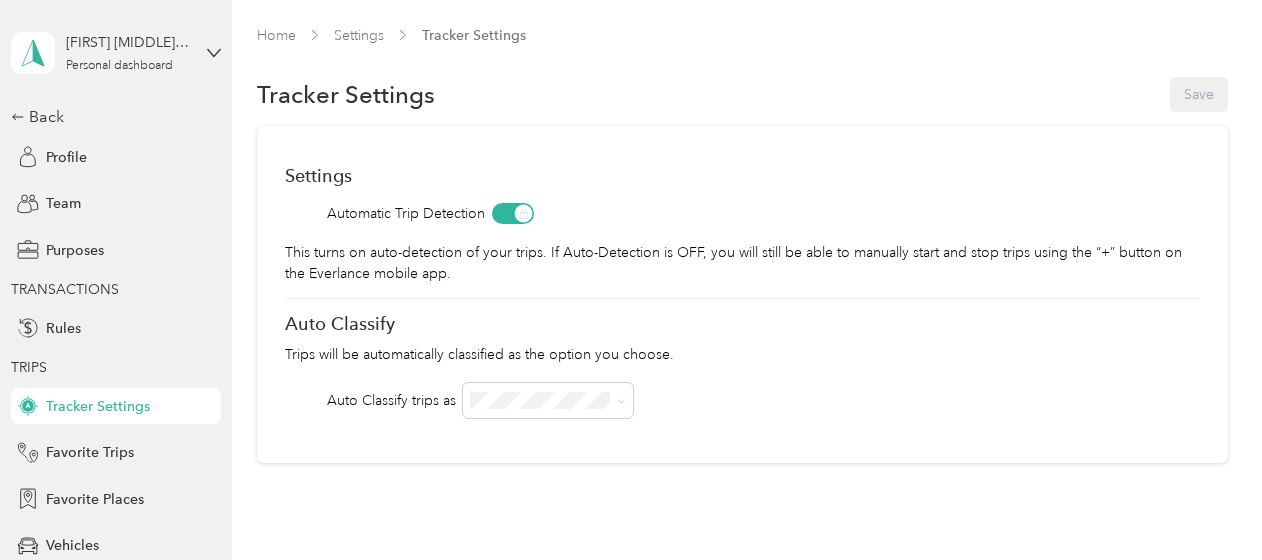 scroll, scrollTop: 109, scrollLeft: 0, axis: vertical 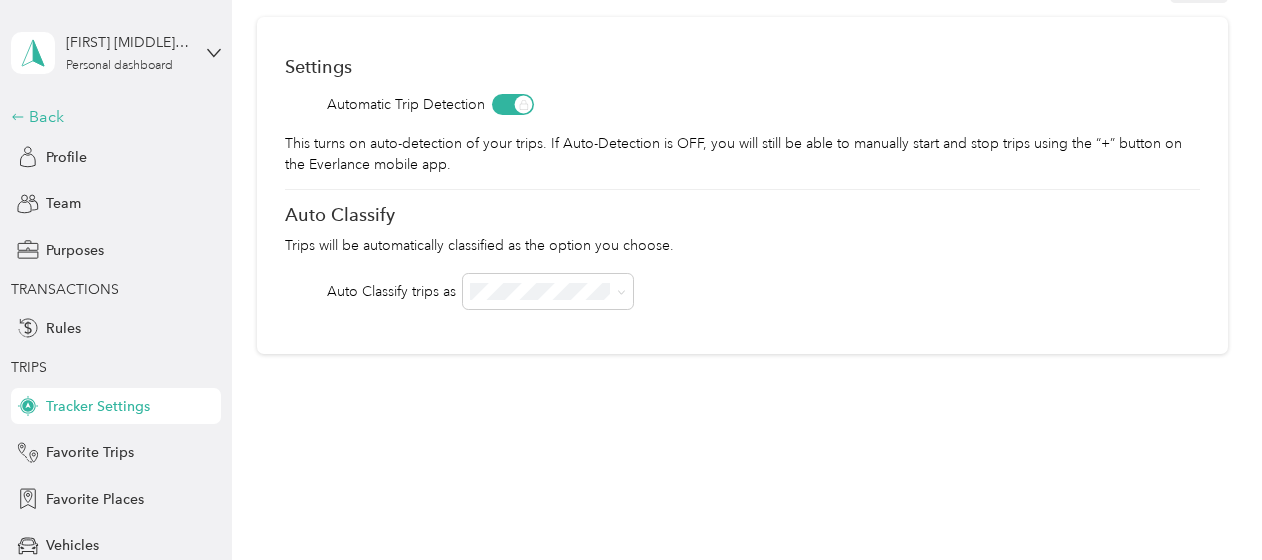 click on "Back" at bounding box center (111, 117) 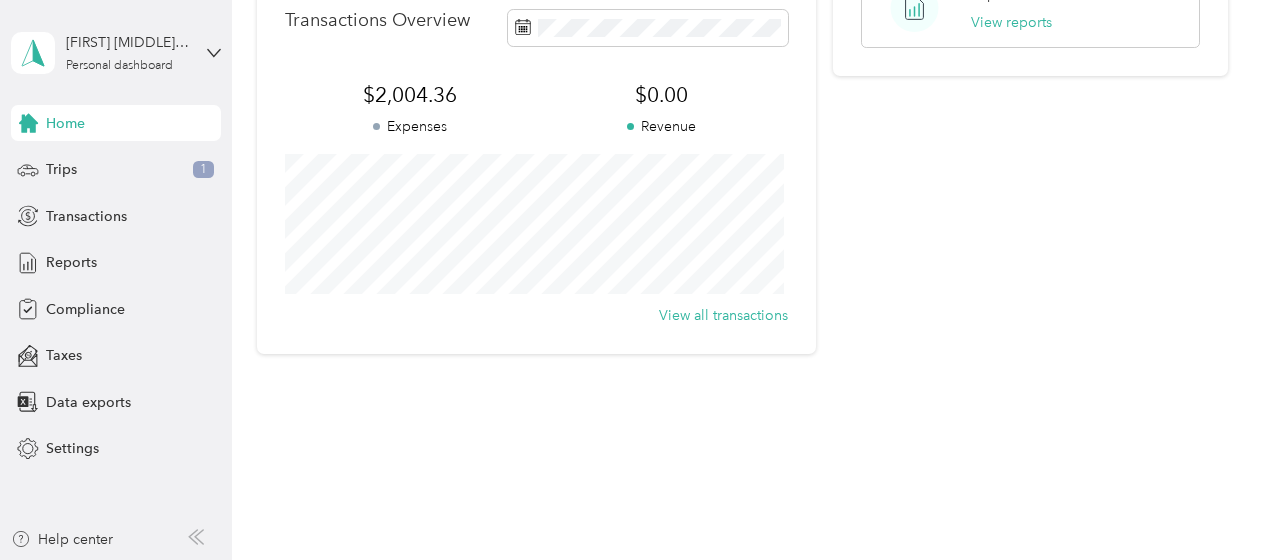 scroll, scrollTop: 80, scrollLeft: 0, axis: vertical 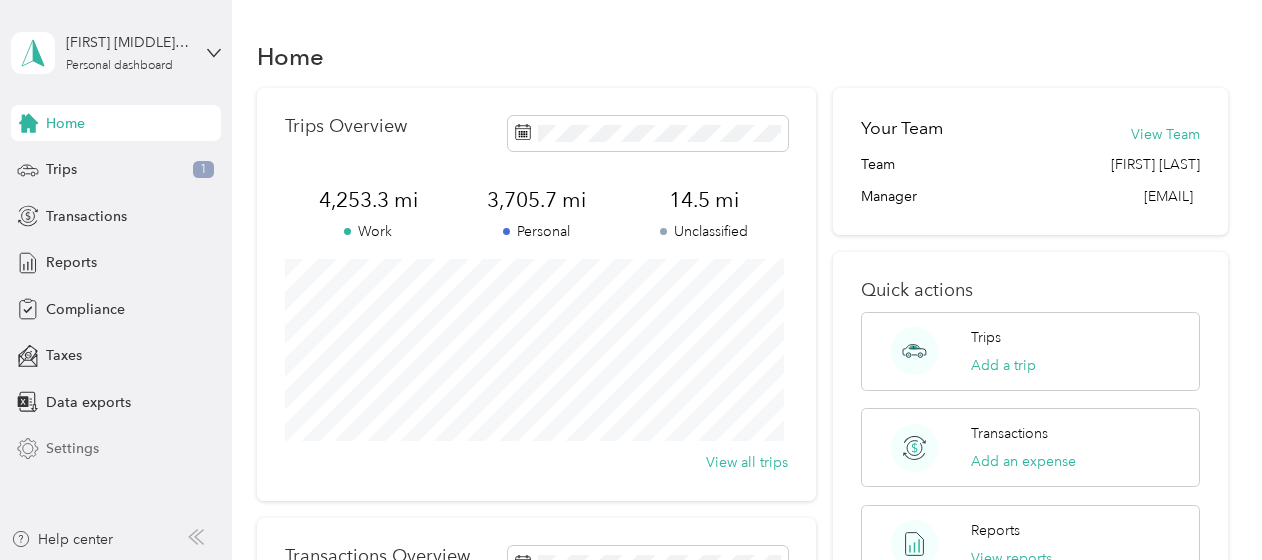 click on "Settings" at bounding box center (72, 448) 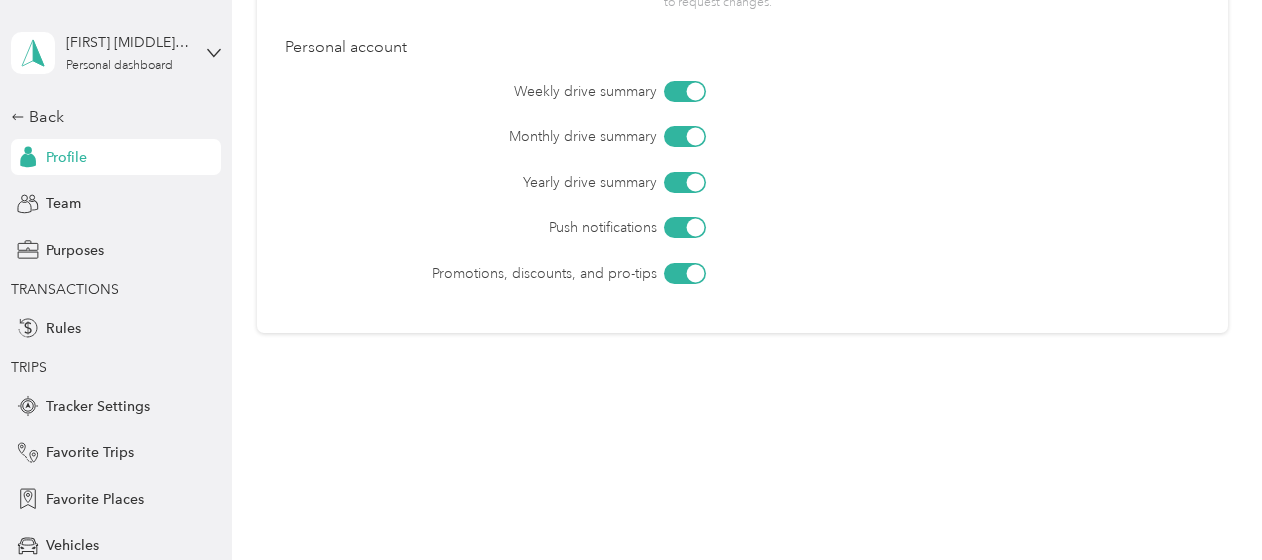 scroll, scrollTop: 0, scrollLeft: 0, axis: both 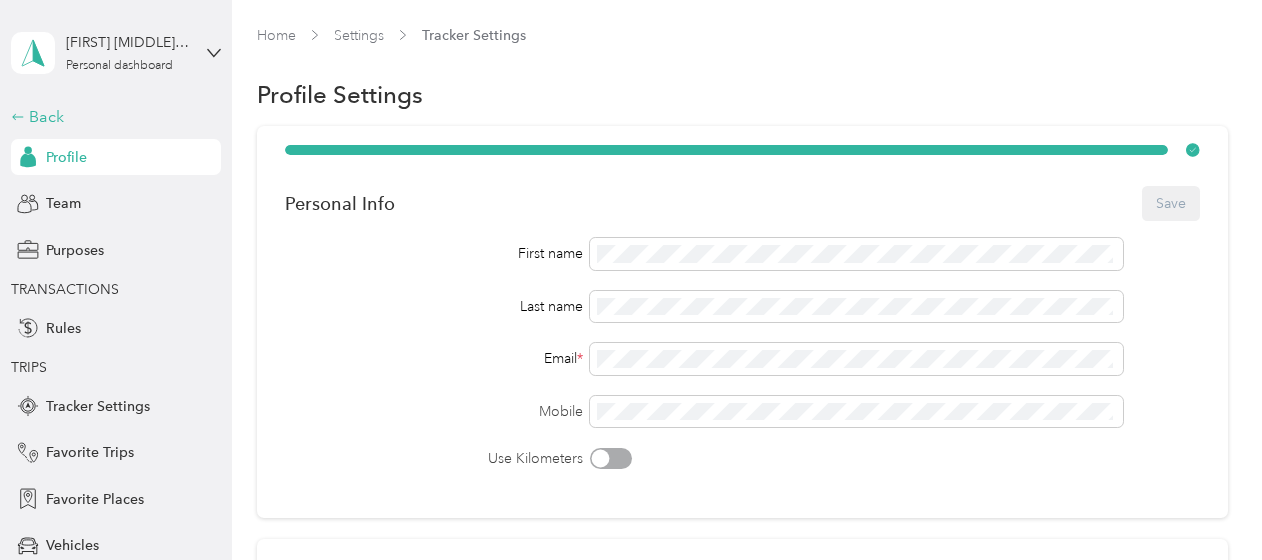 click on "Back" at bounding box center (111, 117) 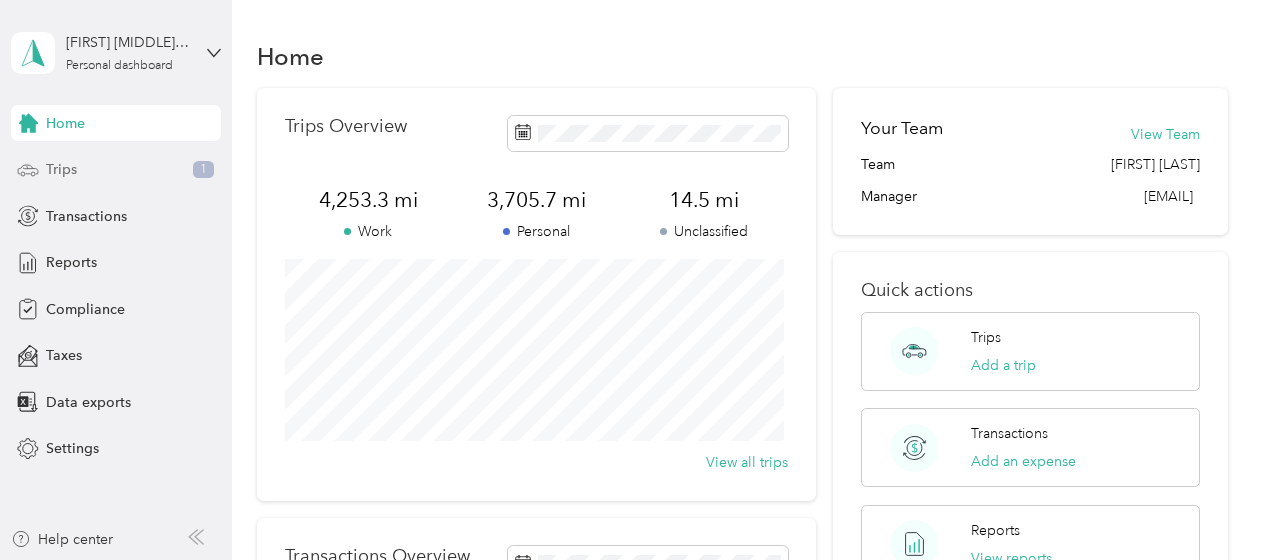 click on "Trips" at bounding box center [61, 169] 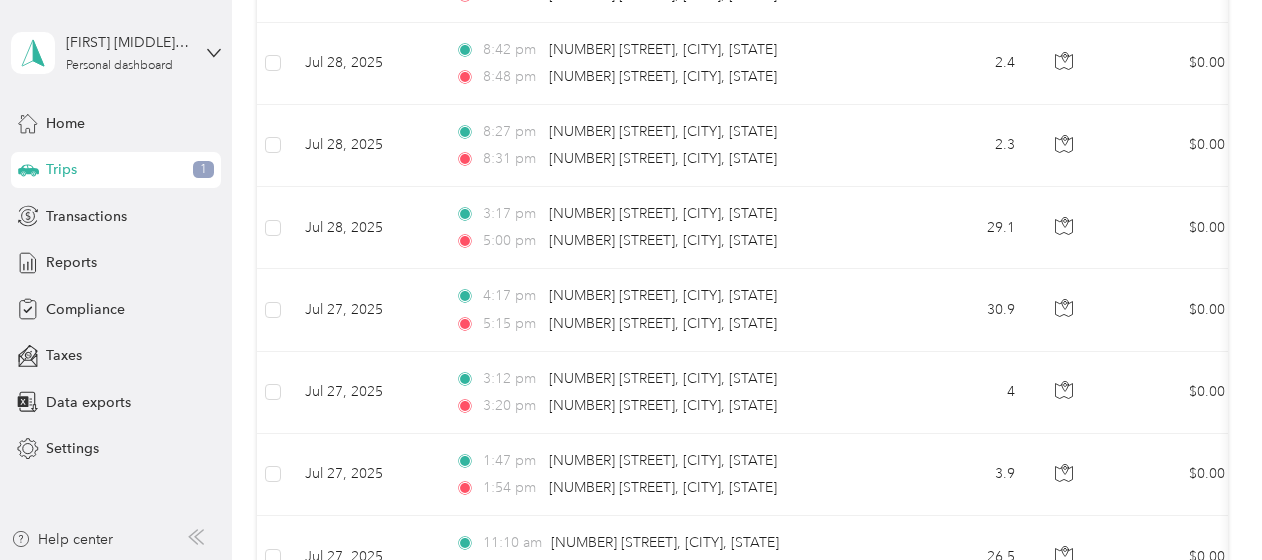 scroll, scrollTop: 0, scrollLeft: 0, axis: both 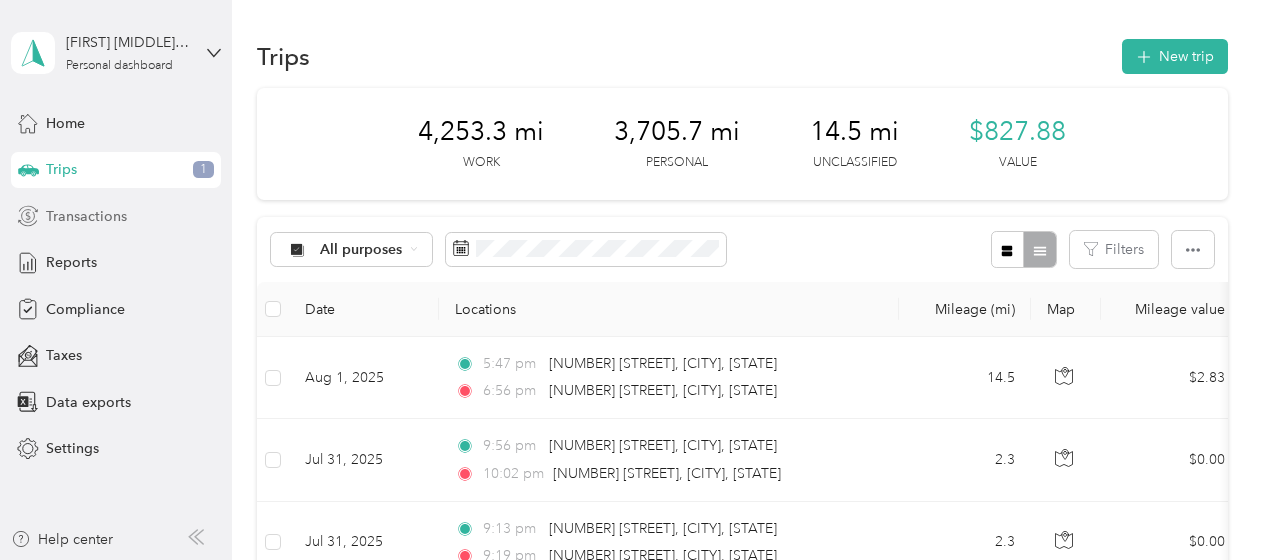 click on "Transactions" at bounding box center [86, 216] 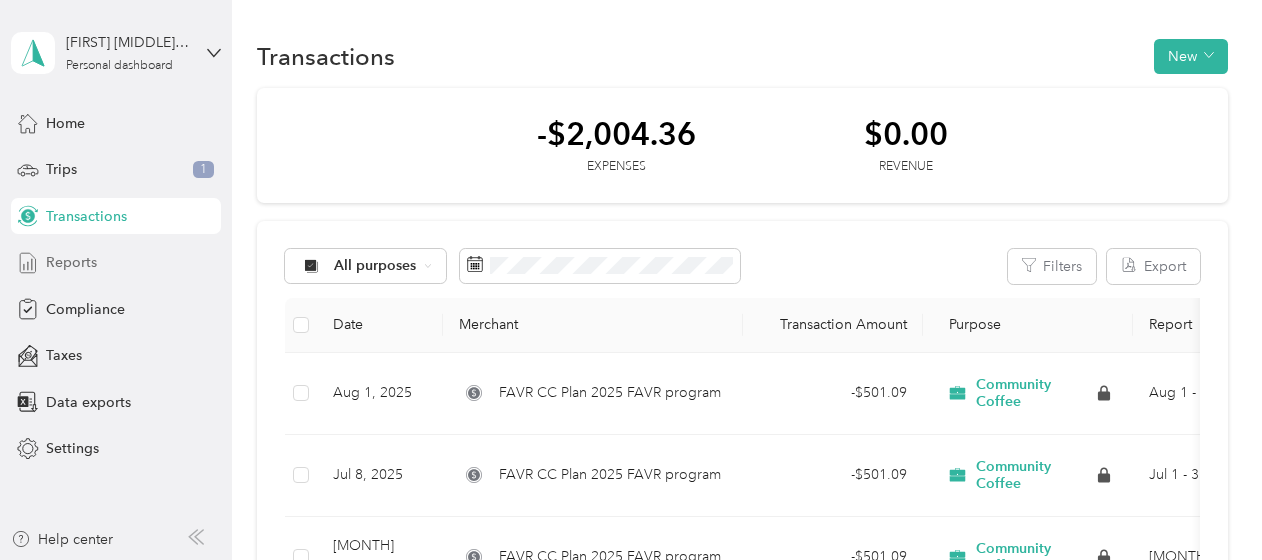 click on "Reports" at bounding box center (71, 262) 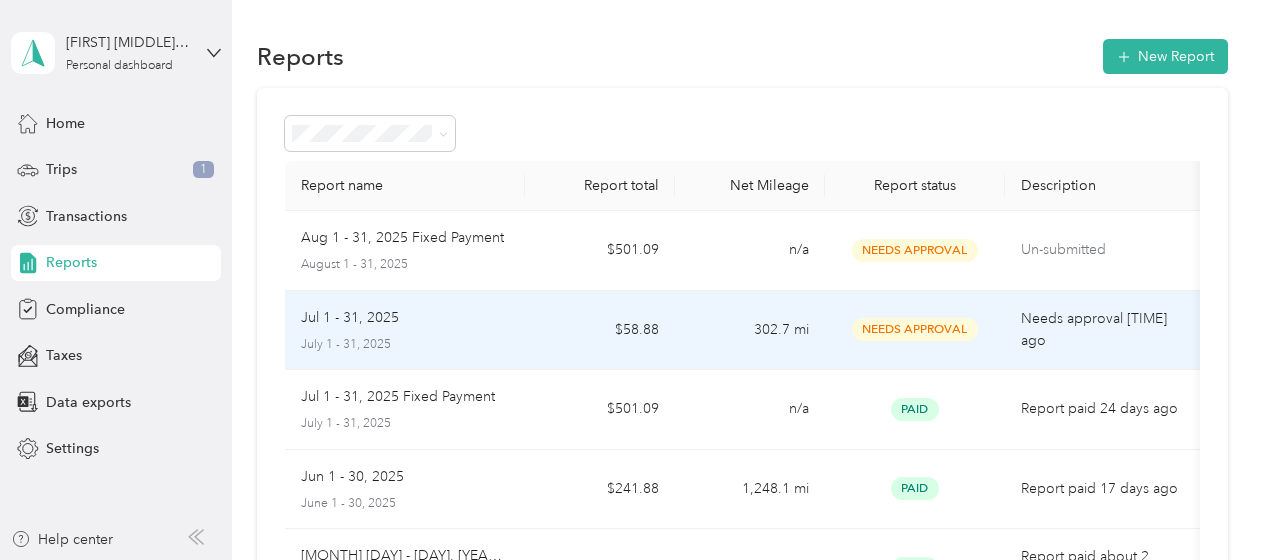 click on "Jul 1 - 31, 2025" at bounding box center [405, 318] 